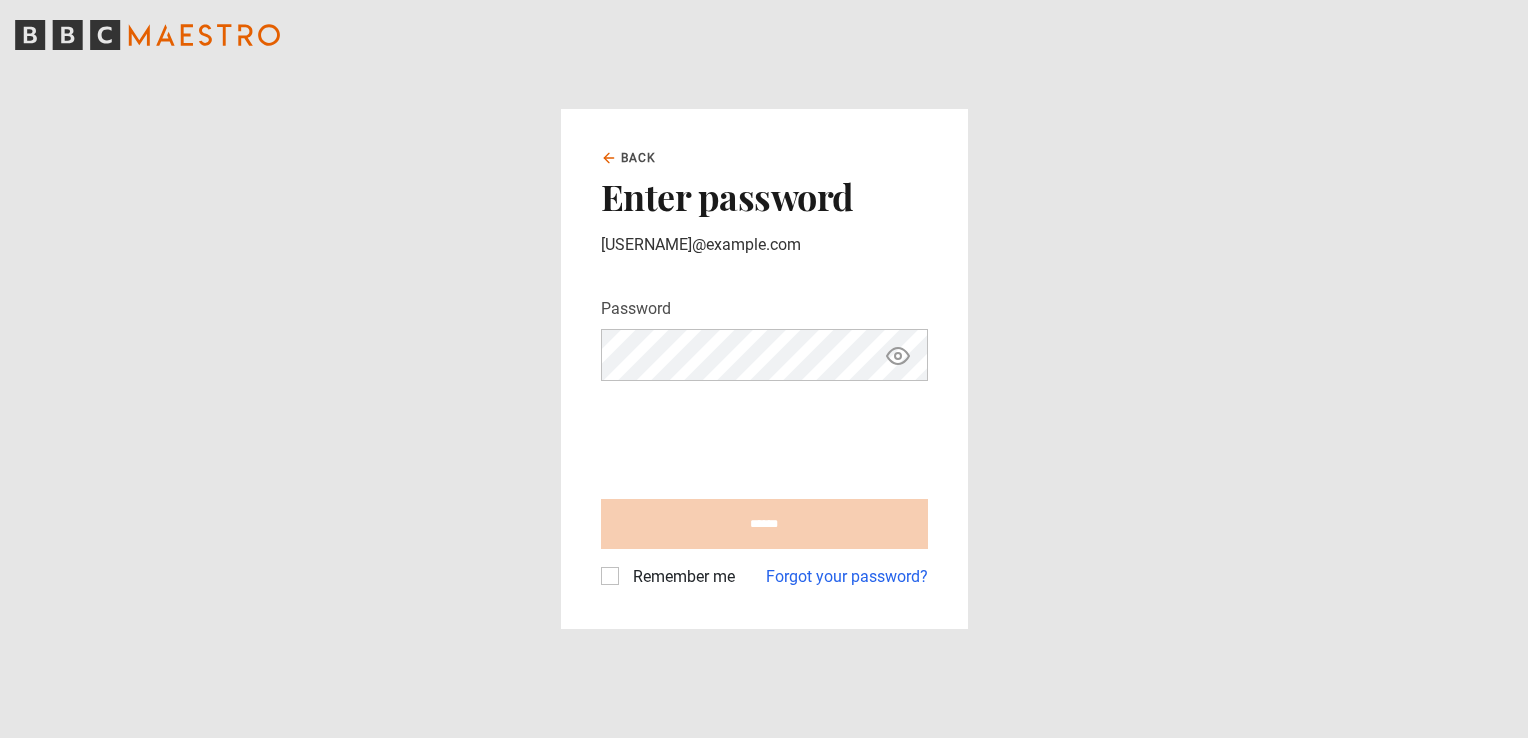 scroll, scrollTop: 0, scrollLeft: 0, axis: both 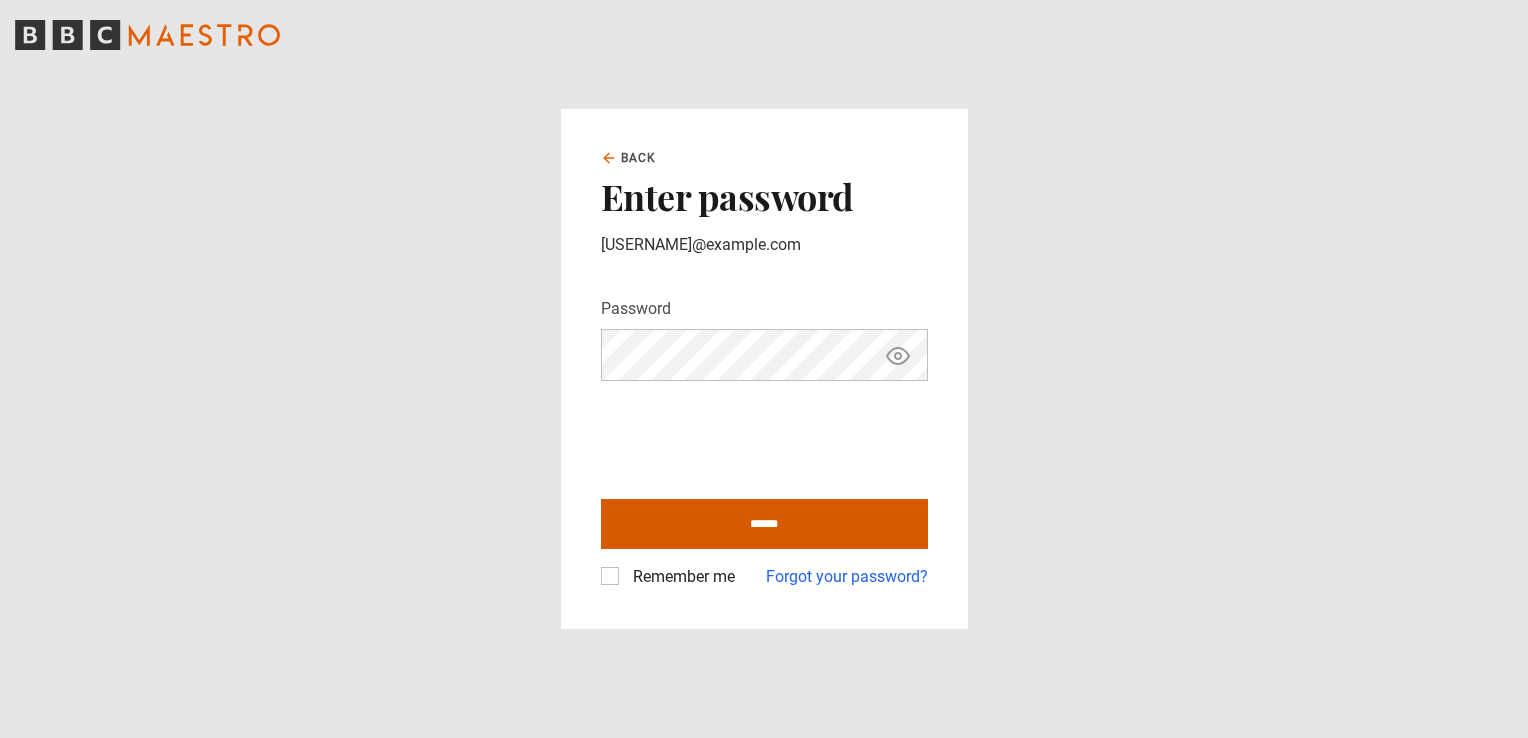 click on "******" at bounding box center (764, 524) 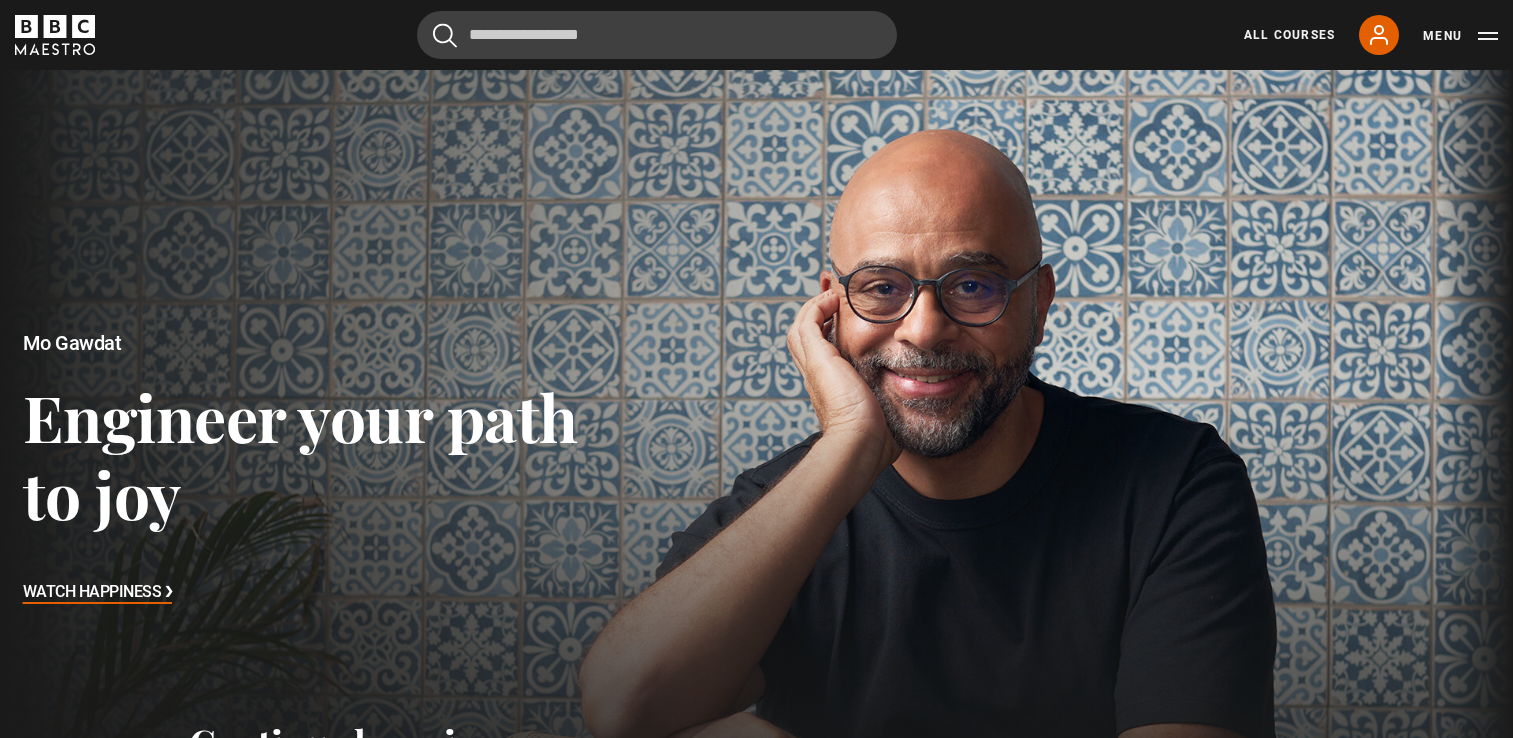 scroll, scrollTop: 0, scrollLeft: 0, axis: both 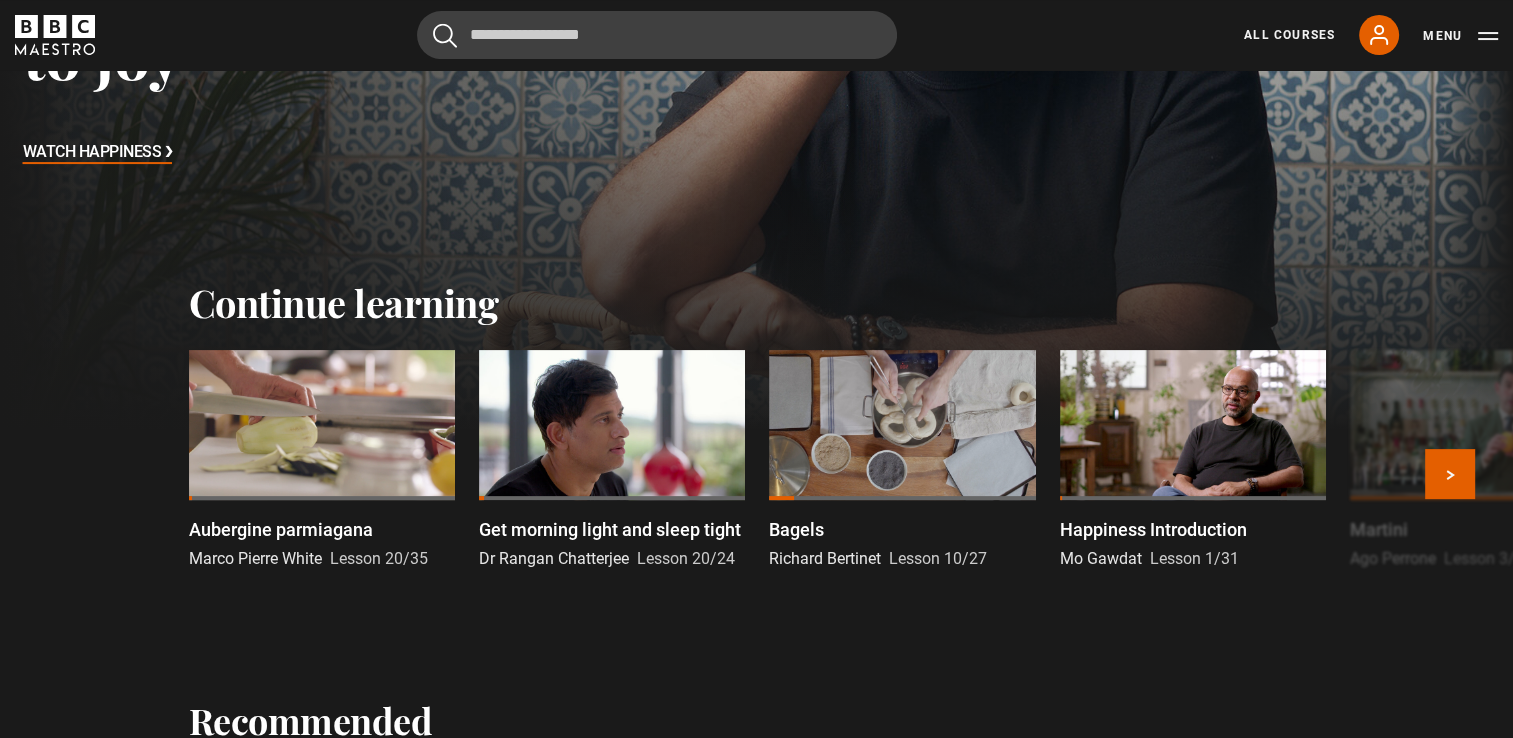 click at bounding box center (612, 425) 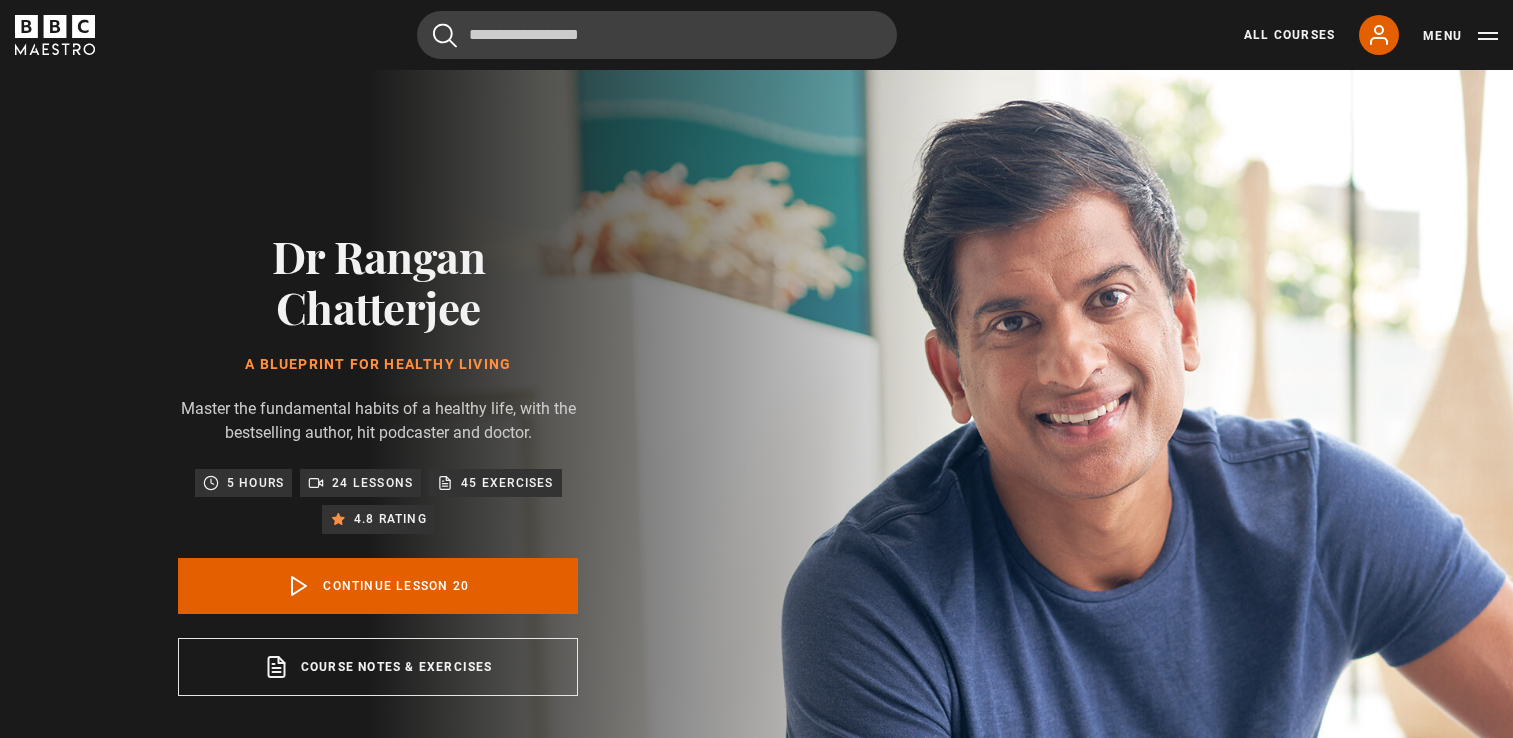 scroll, scrollTop: 855, scrollLeft: 0, axis: vertical 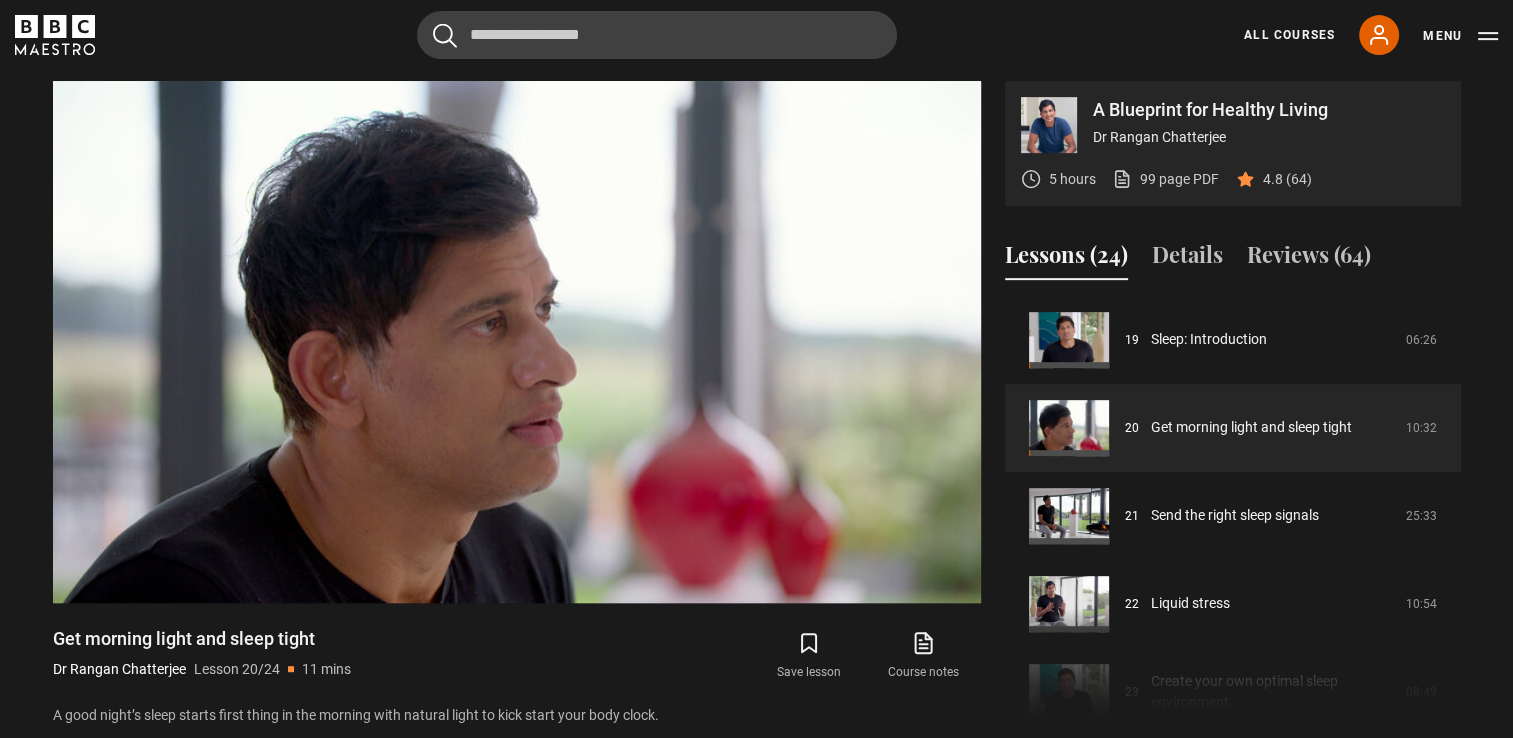 click on "Course trailer
01
A Blueprint for Healthy Living Introduction
04:31
02
Healthy habit formation
12:40
03
Relax: Introduction
07:40
04
Your personal stress threshold
19:54
05
Prioritise being present
18:50" at bounding box center (1233, 512) 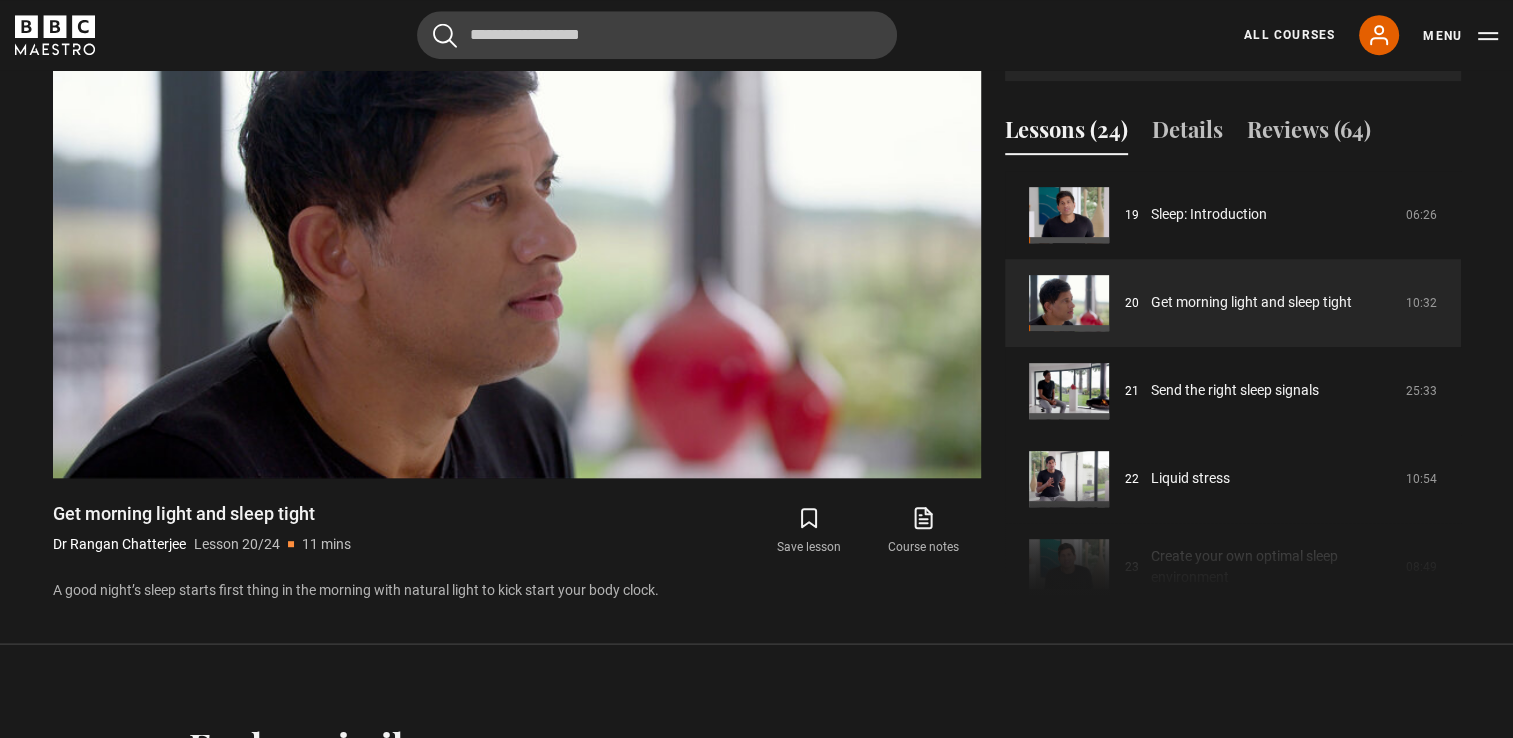 scroll, scrollTop: 1015, scrollLeft: 0, axis: vertical 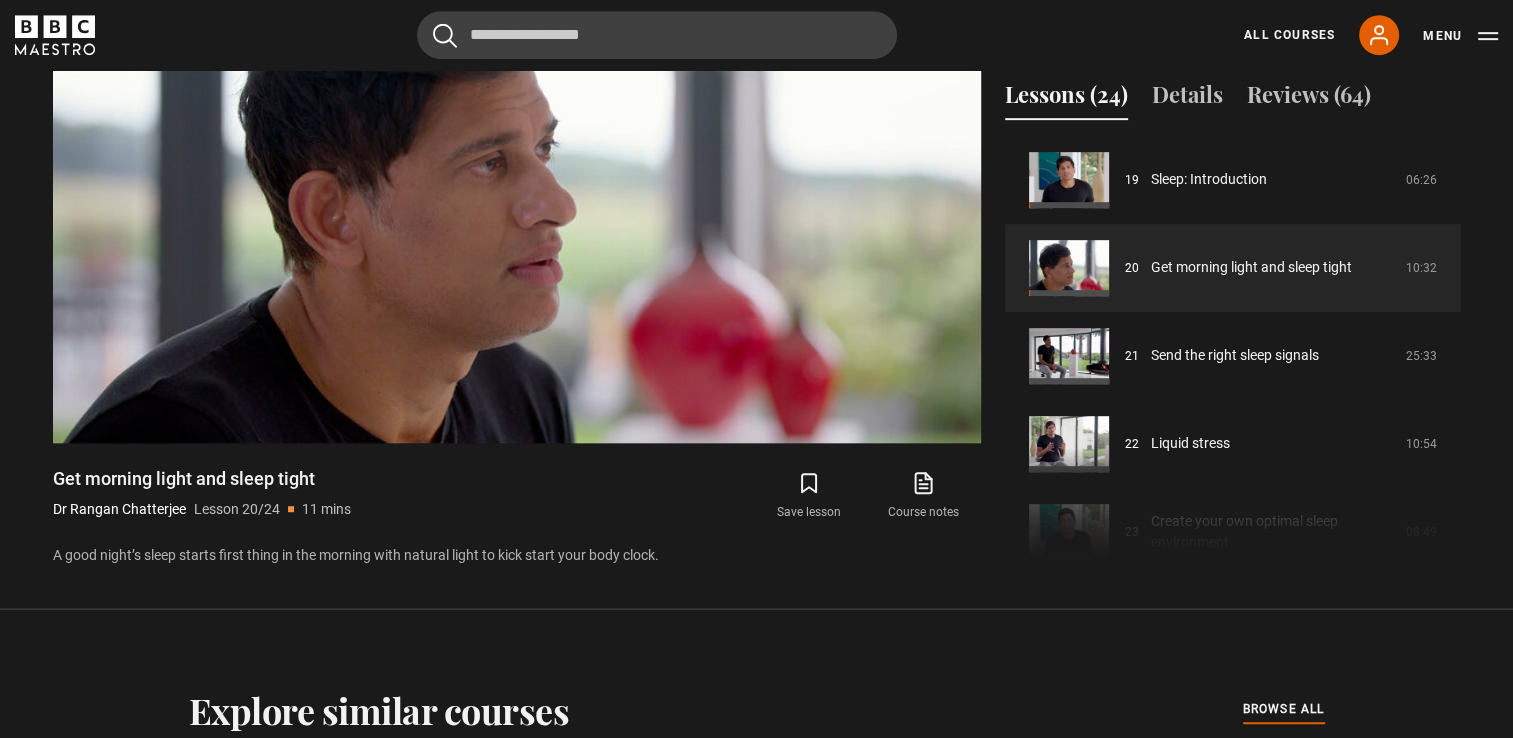 click on "Course trailer
01
A Blueprint for Healthy Living Introduction
04:31
02
Healthy habit formation
12:40
03
Relax: Introduction
07:40
04
Your personal stress threshold
19:54
05
Prioritise being present
18:50" at bounding box center [1233, 352] 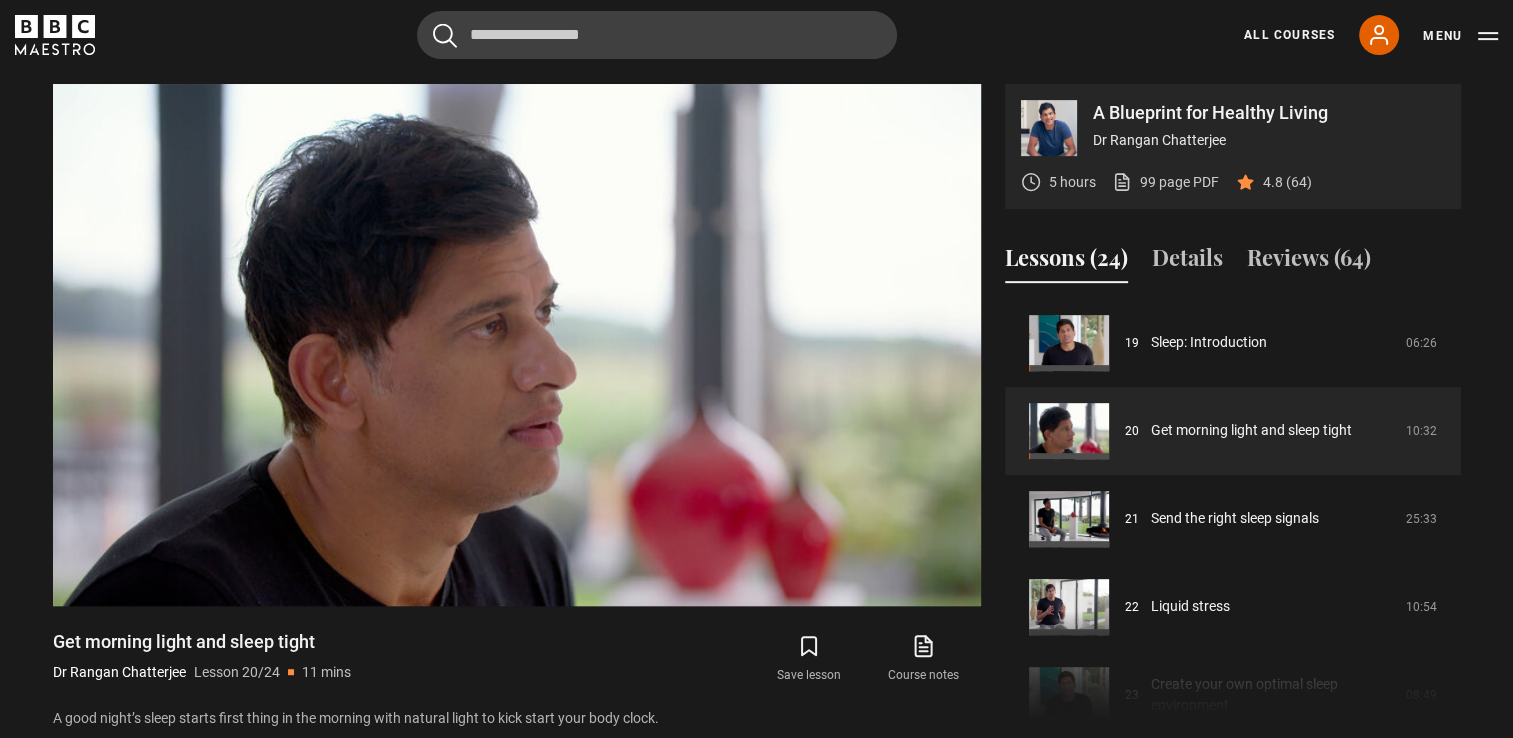 scroll, scrollTop: 863, scrollLeft: 0, axis: vertical 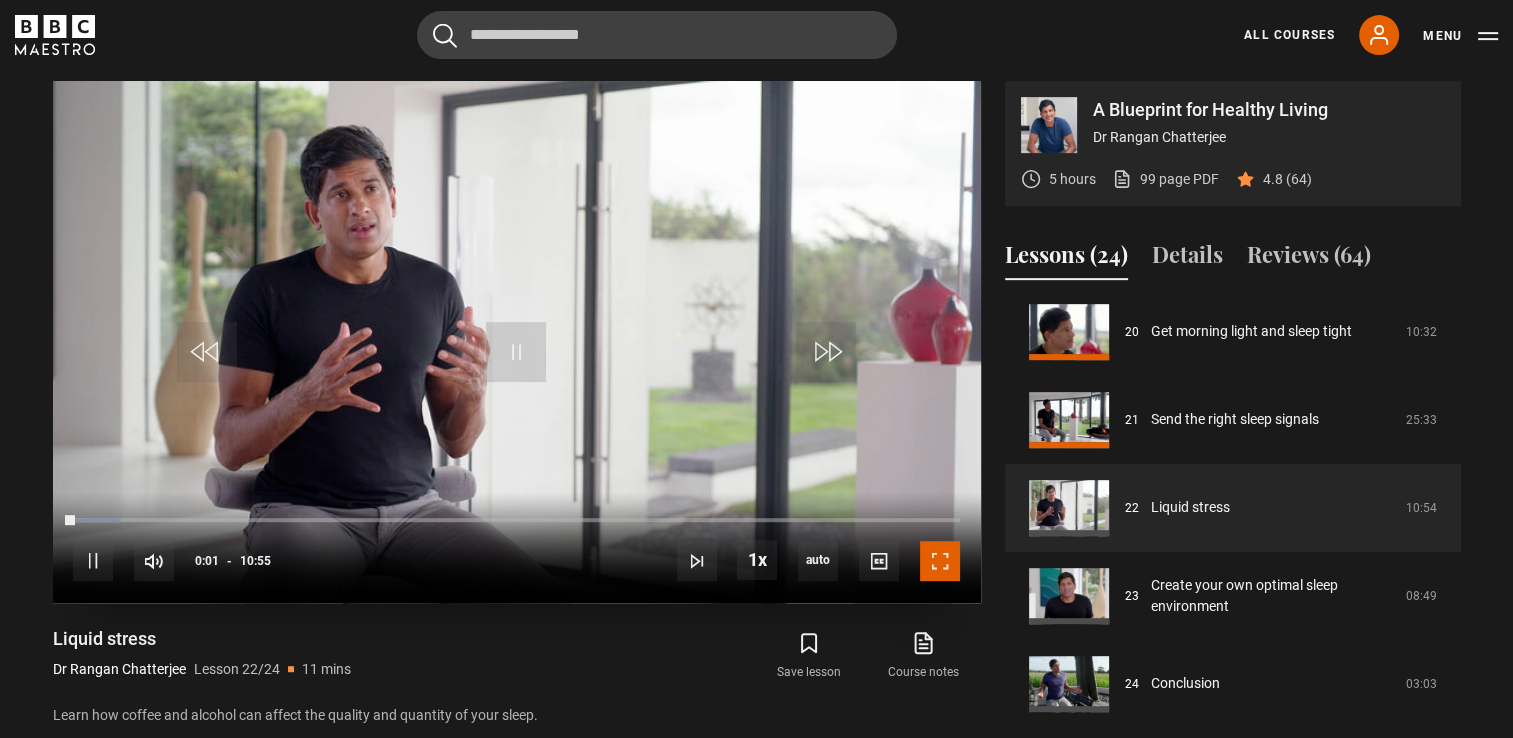 click at bounding box center [940, 561] 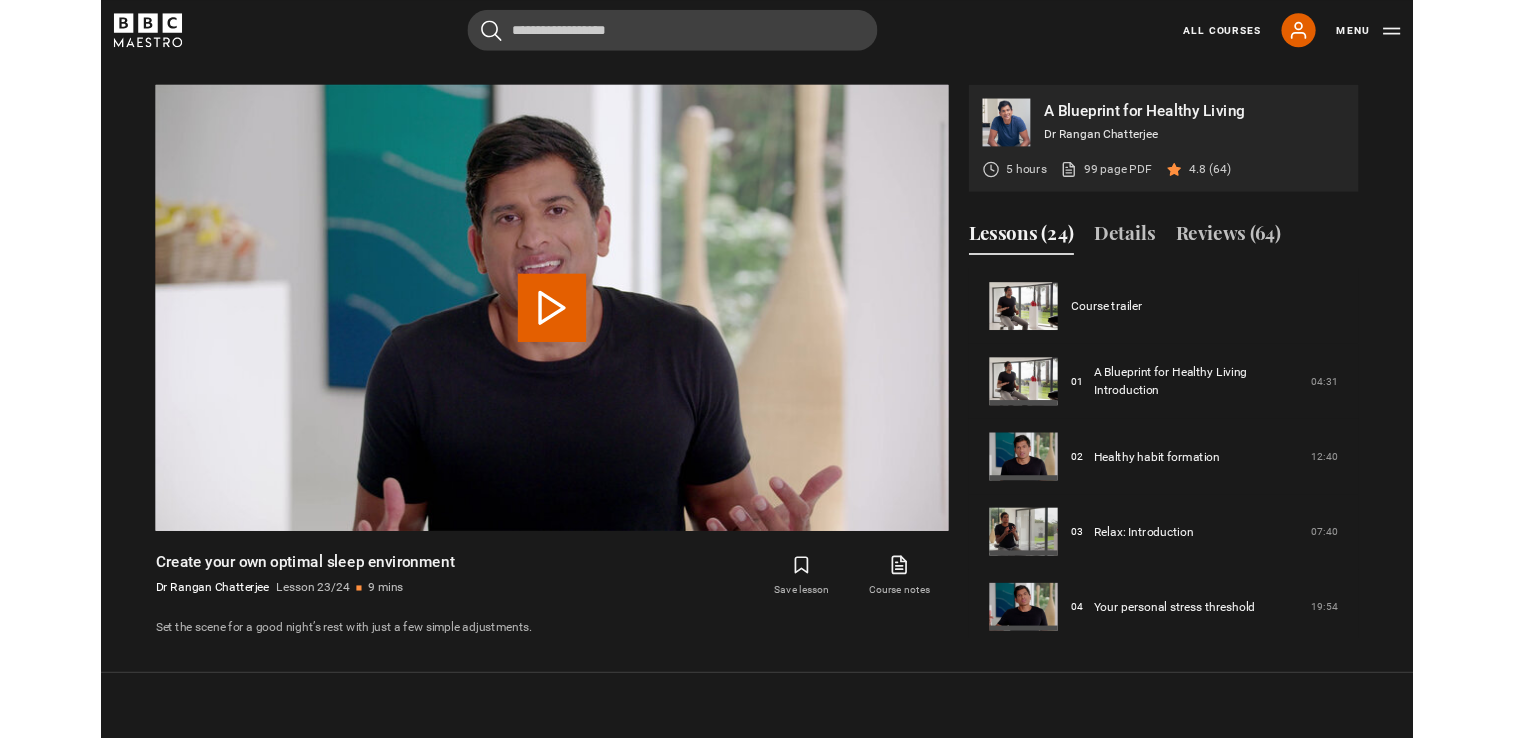 scroll, scrollTop: 874, scrollLeft: 0, axis: vertical 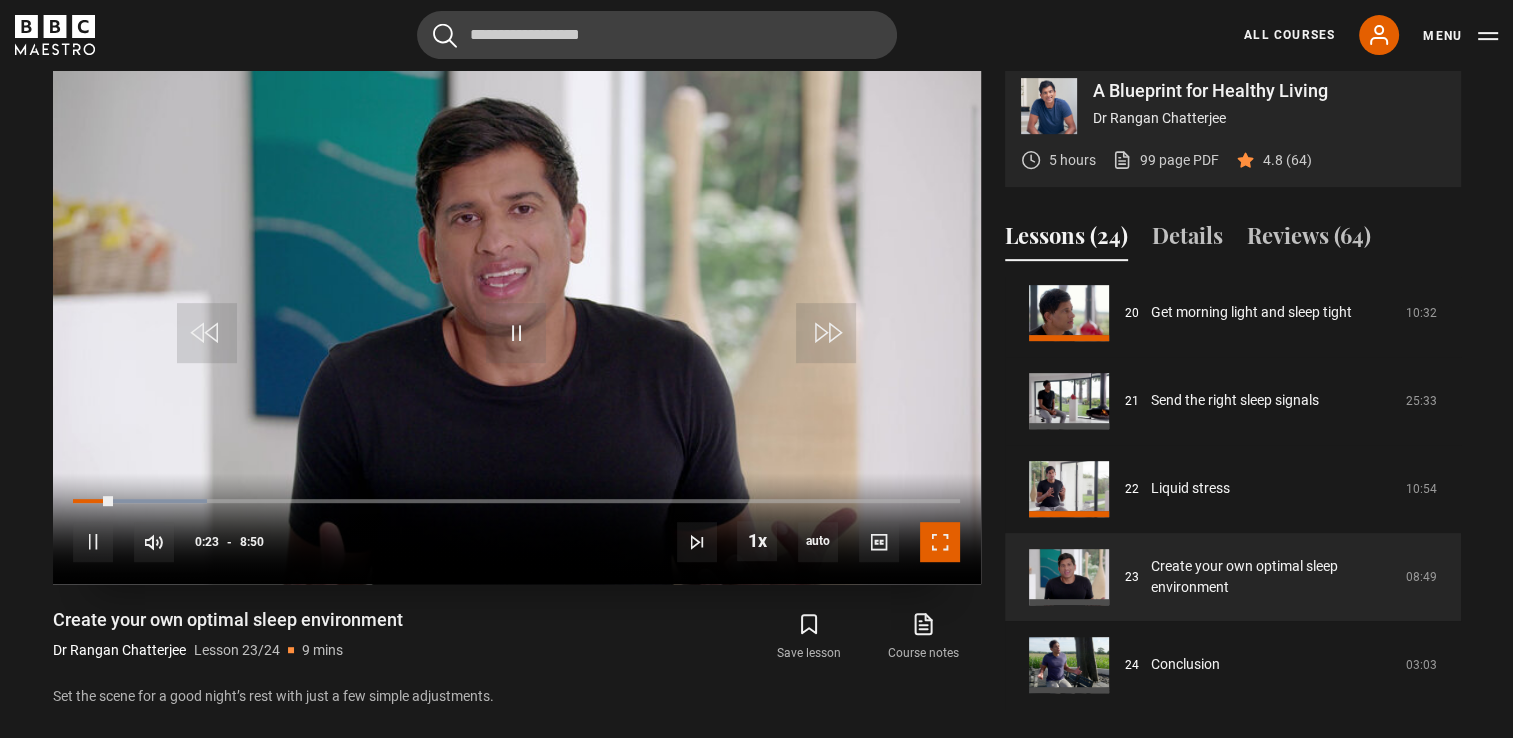click at bounding box center (940, 542) 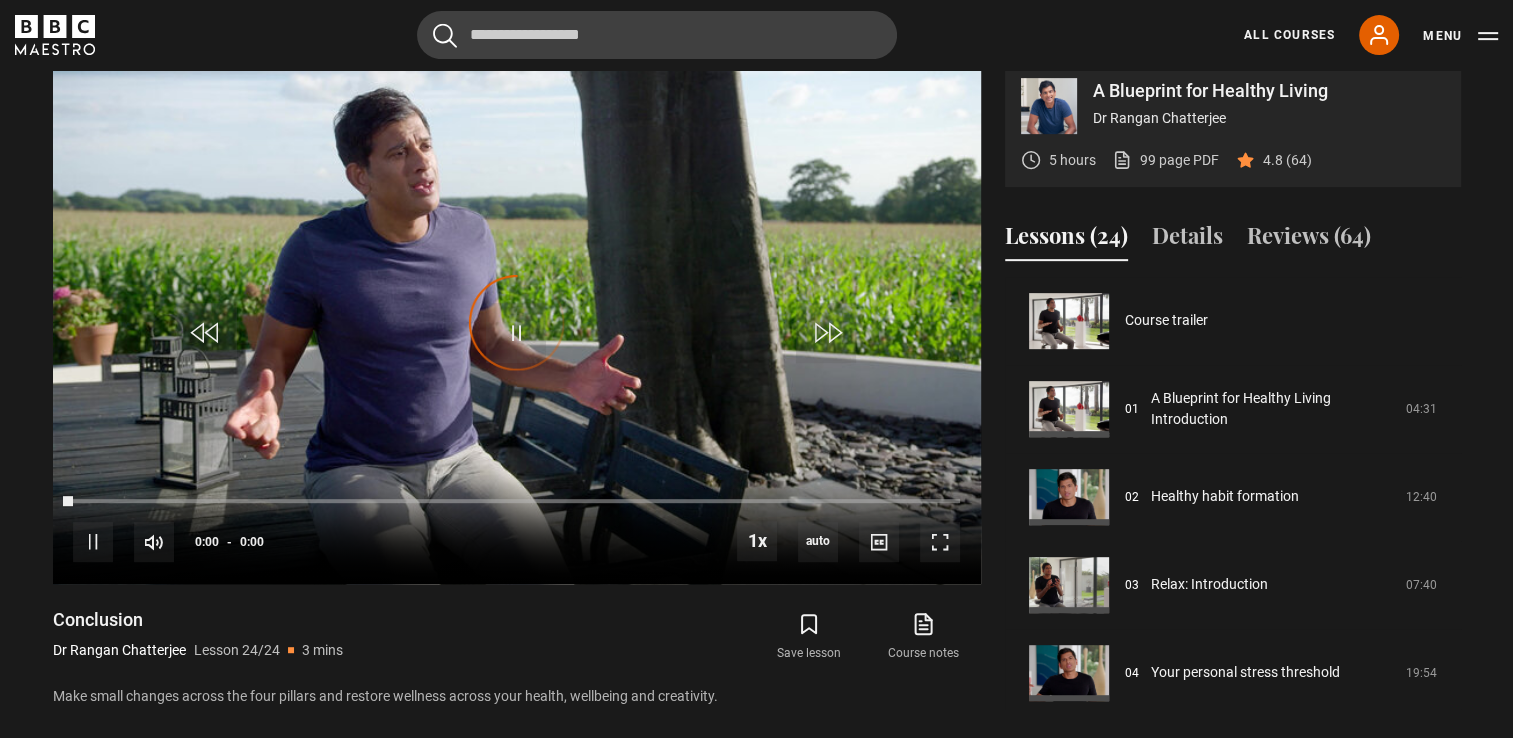 scroll, scrollTop: 1768, scrollLeft: 0, axis: vertical 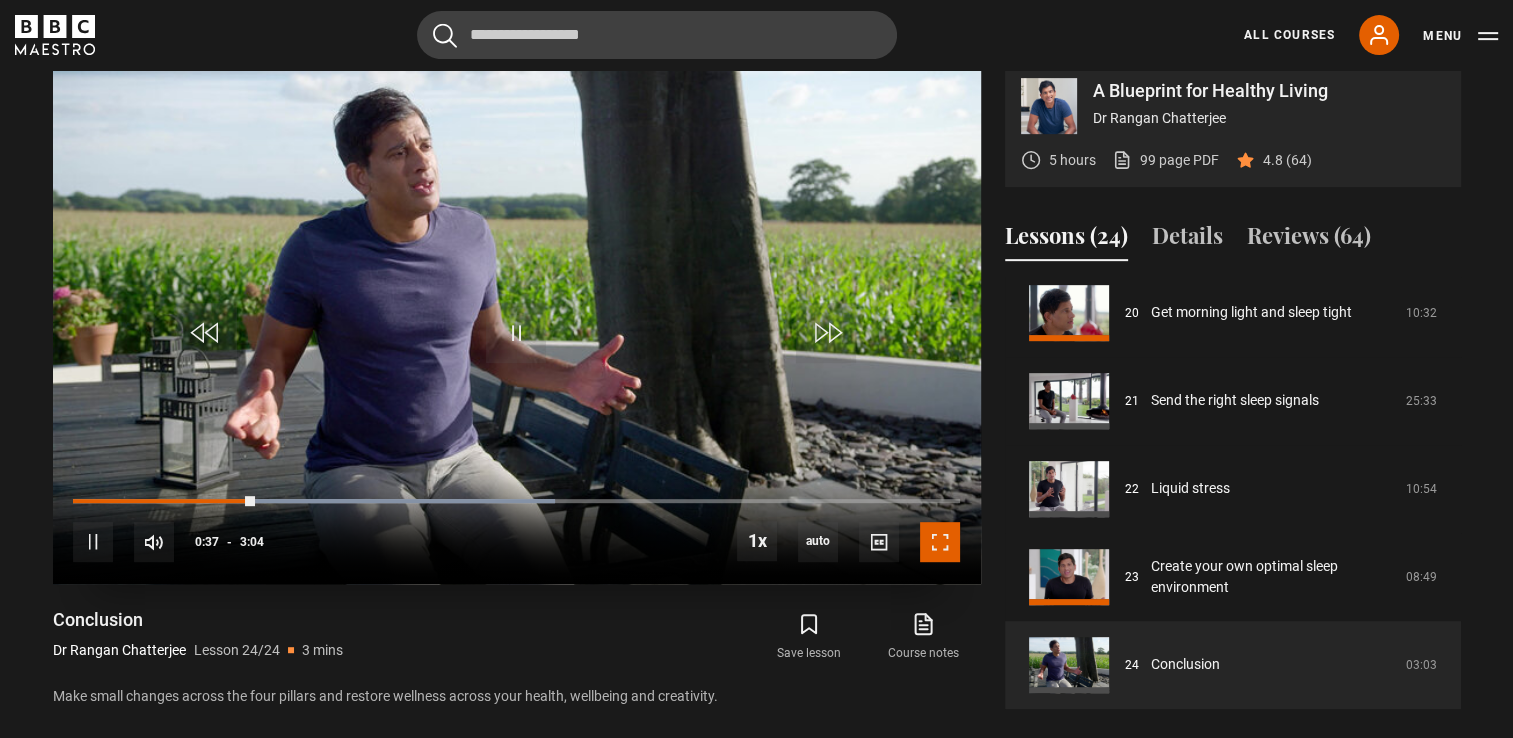 click at bounding box center (940, 542) 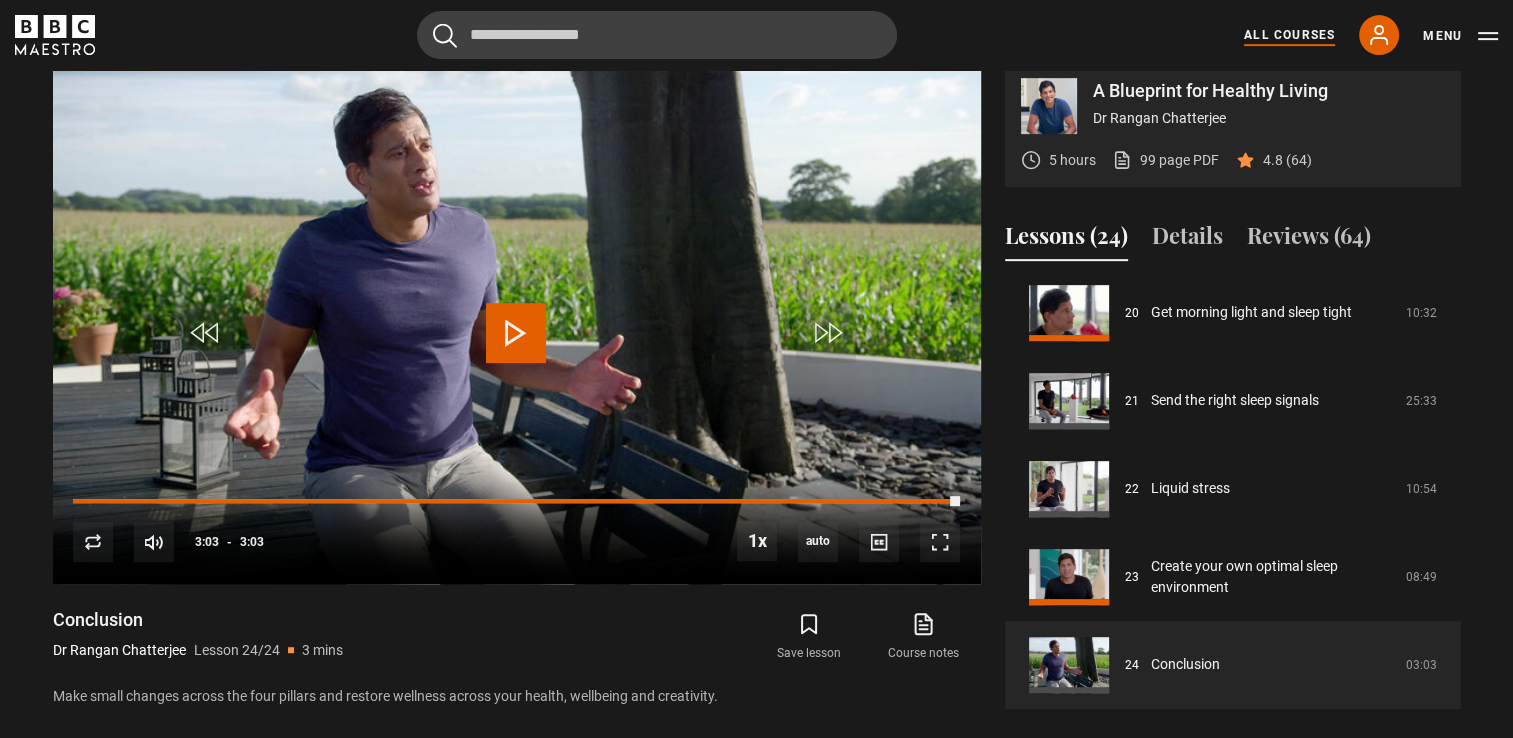 click on "All Courses" at bounding box center (1289, 35) 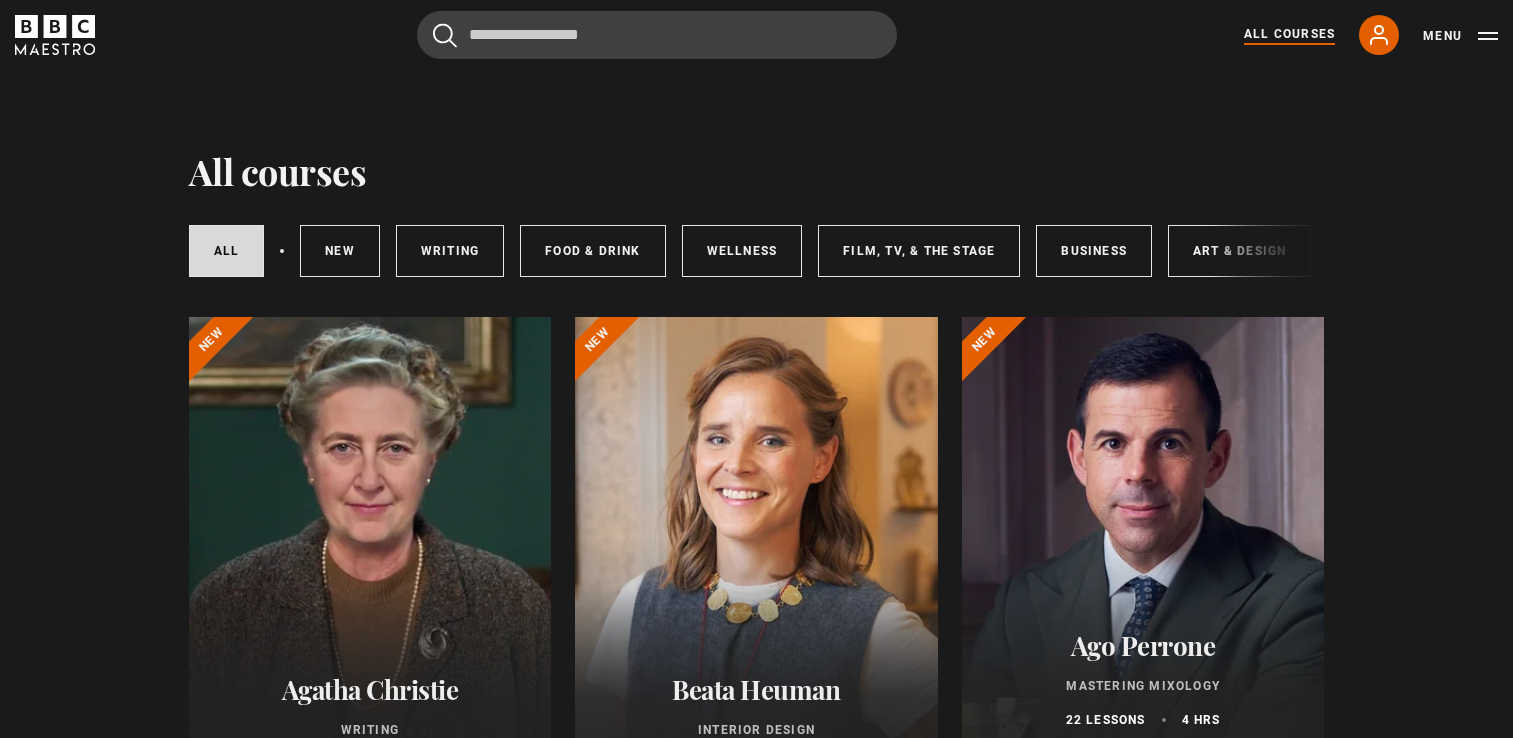 scroll, scrollTop: 0, scrollLeft: 0, axis: both 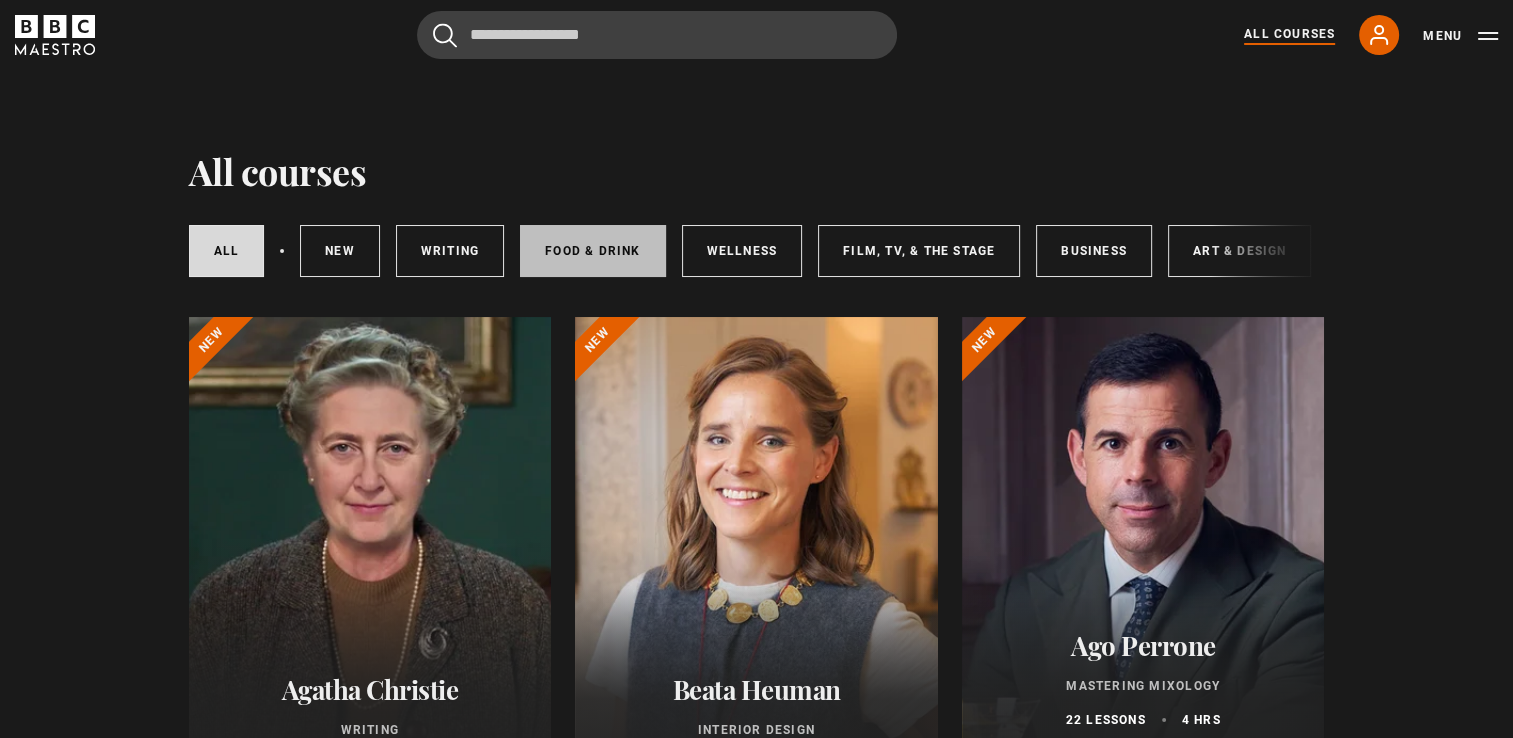 click on "Food & Drink" at bounding box center [592, 251] 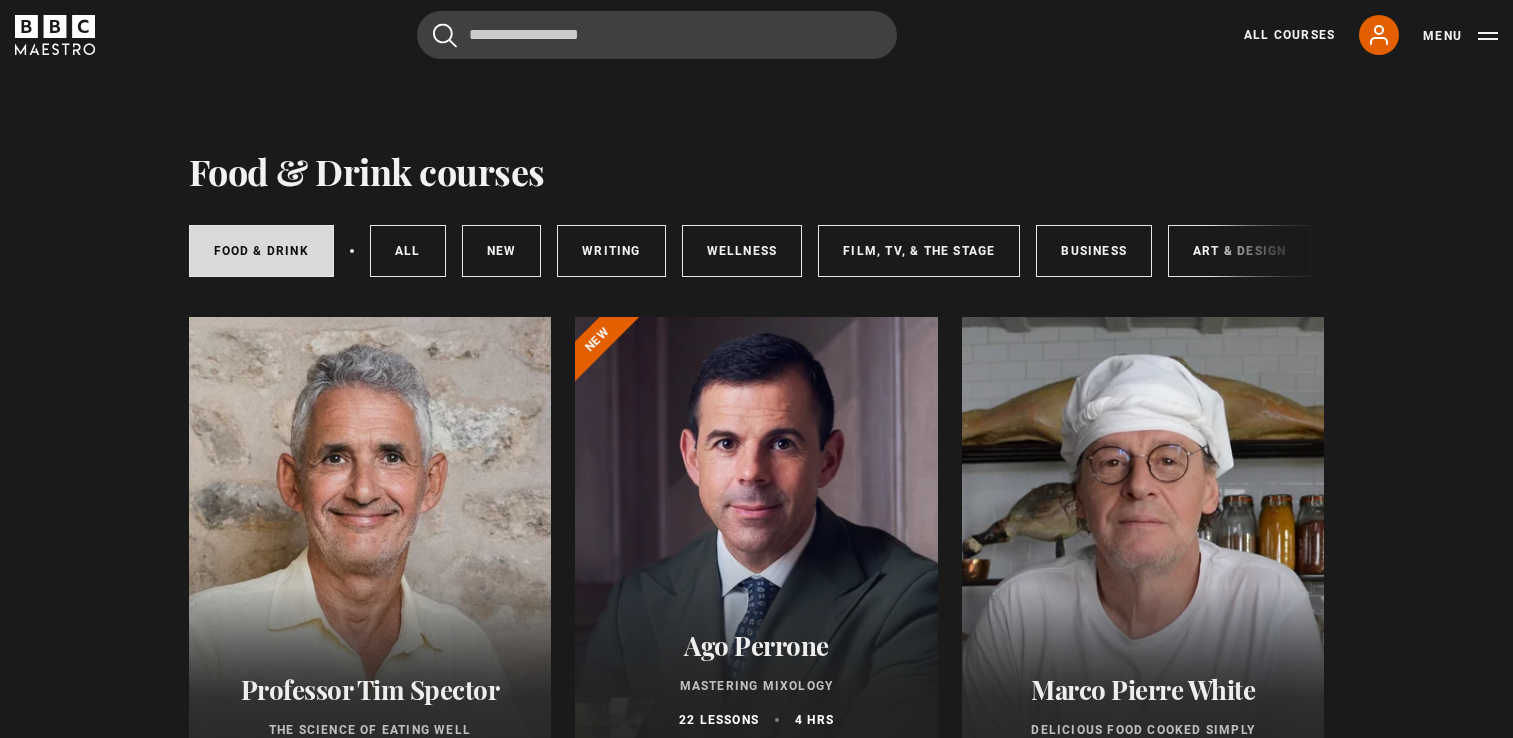 scroll, scrollTop: 0, scrollLeft: 0, axis: both 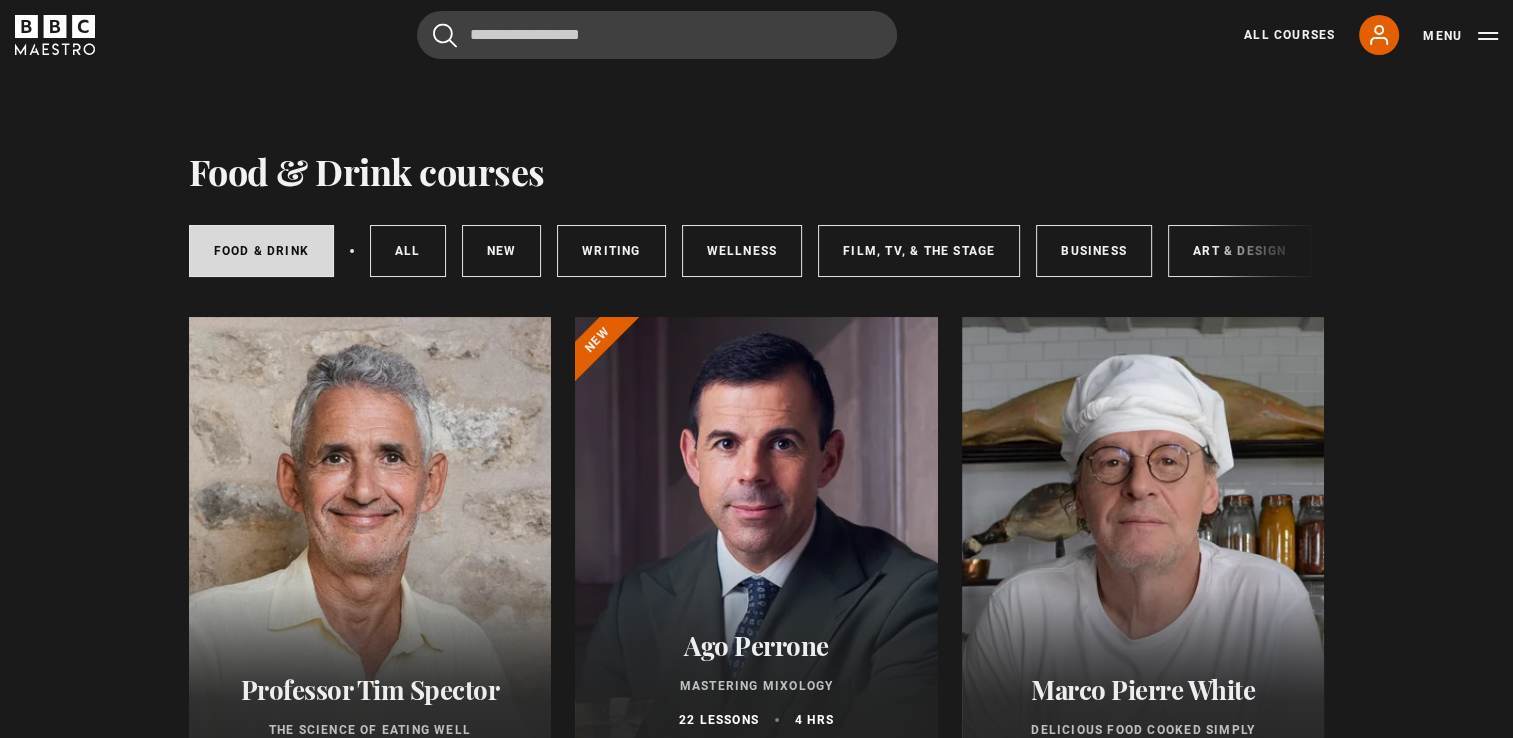 click at bounding box center (1143, 557) 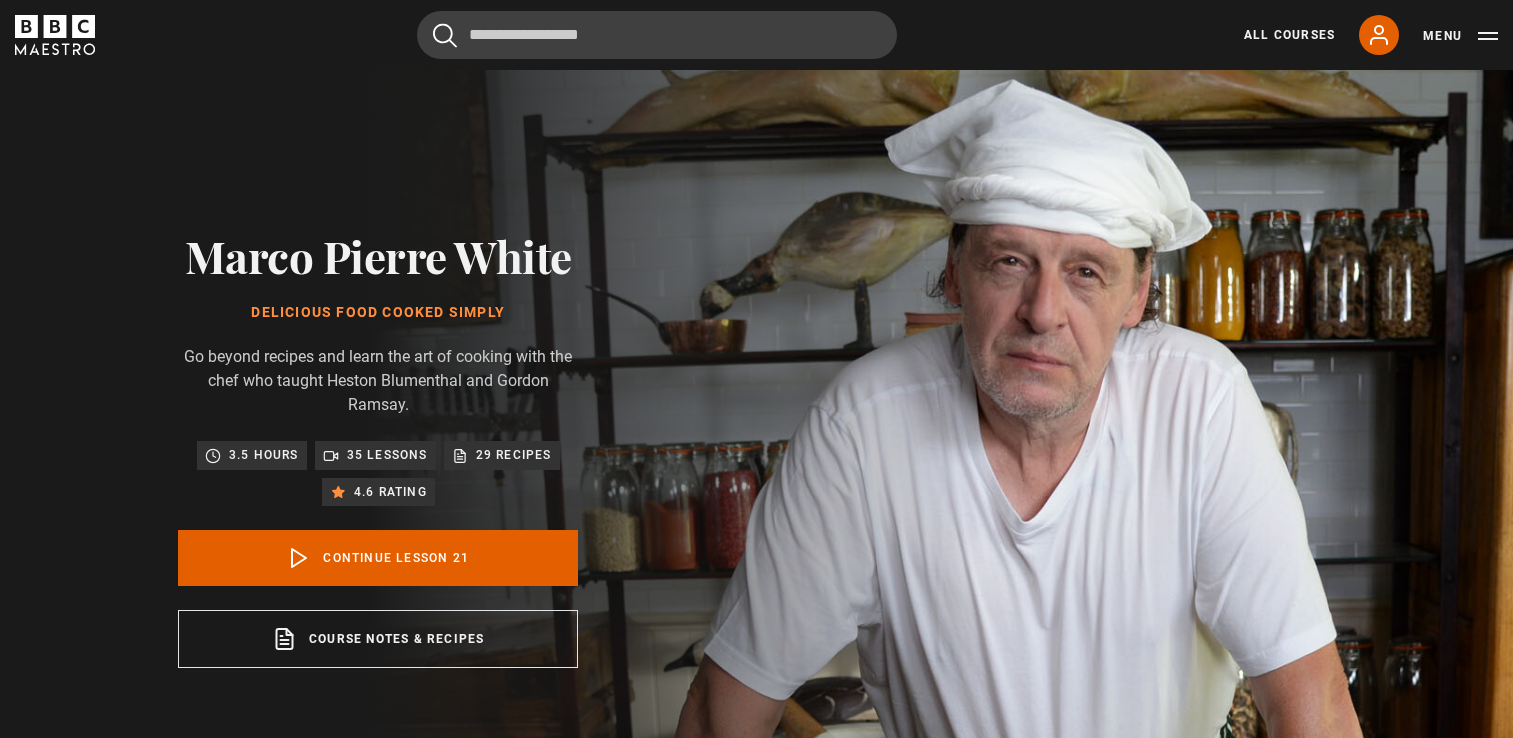 scroll, scrollTop: 828, scrollLeft: 0, axis: vertical 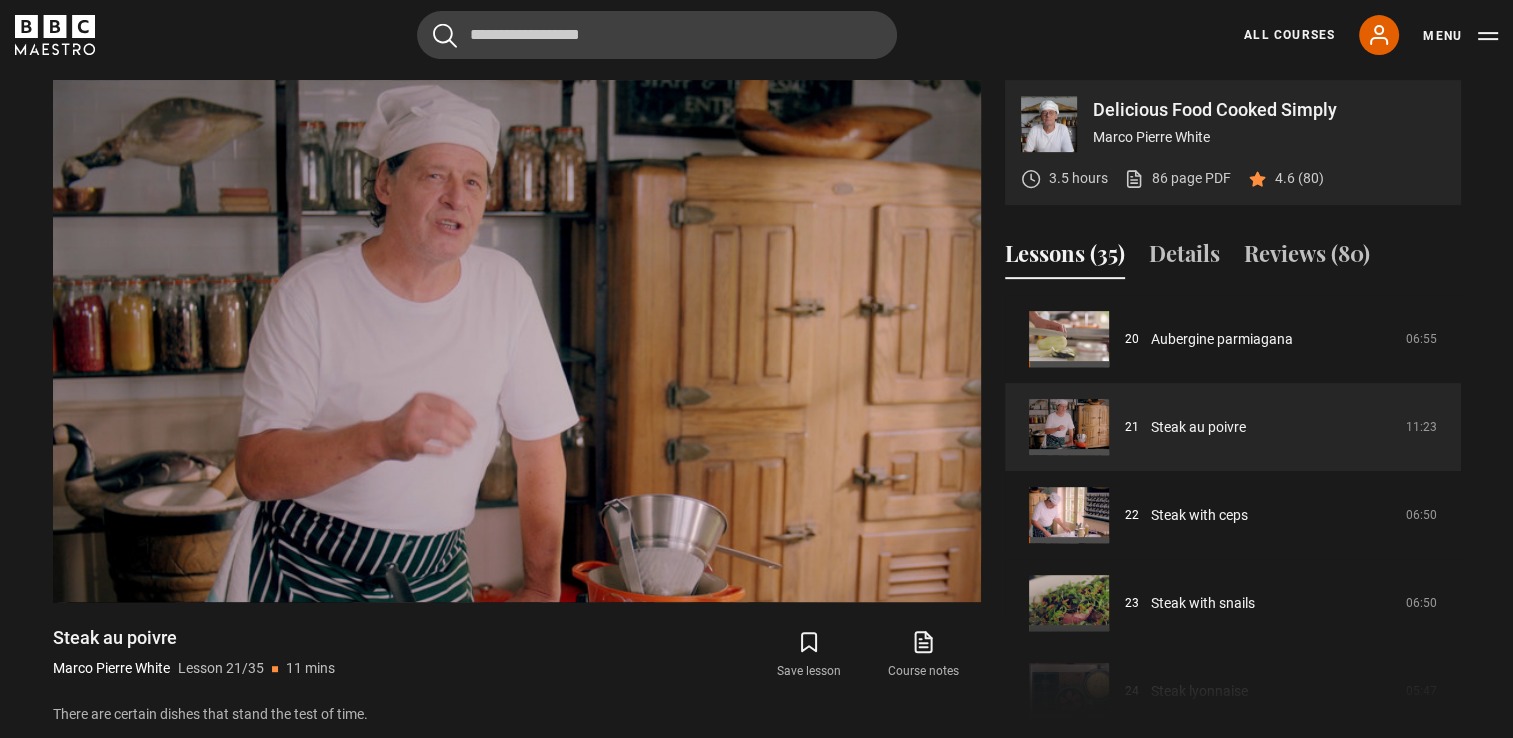 click on "Course trailer
01
Humble beginnings
07:29
02
The Box Tree
07:18
03
Harveys
05:07
04
3 stars
06:33
05
Back to nature and the home kitchen
08:39
06" at bounding box center (1233, 511) 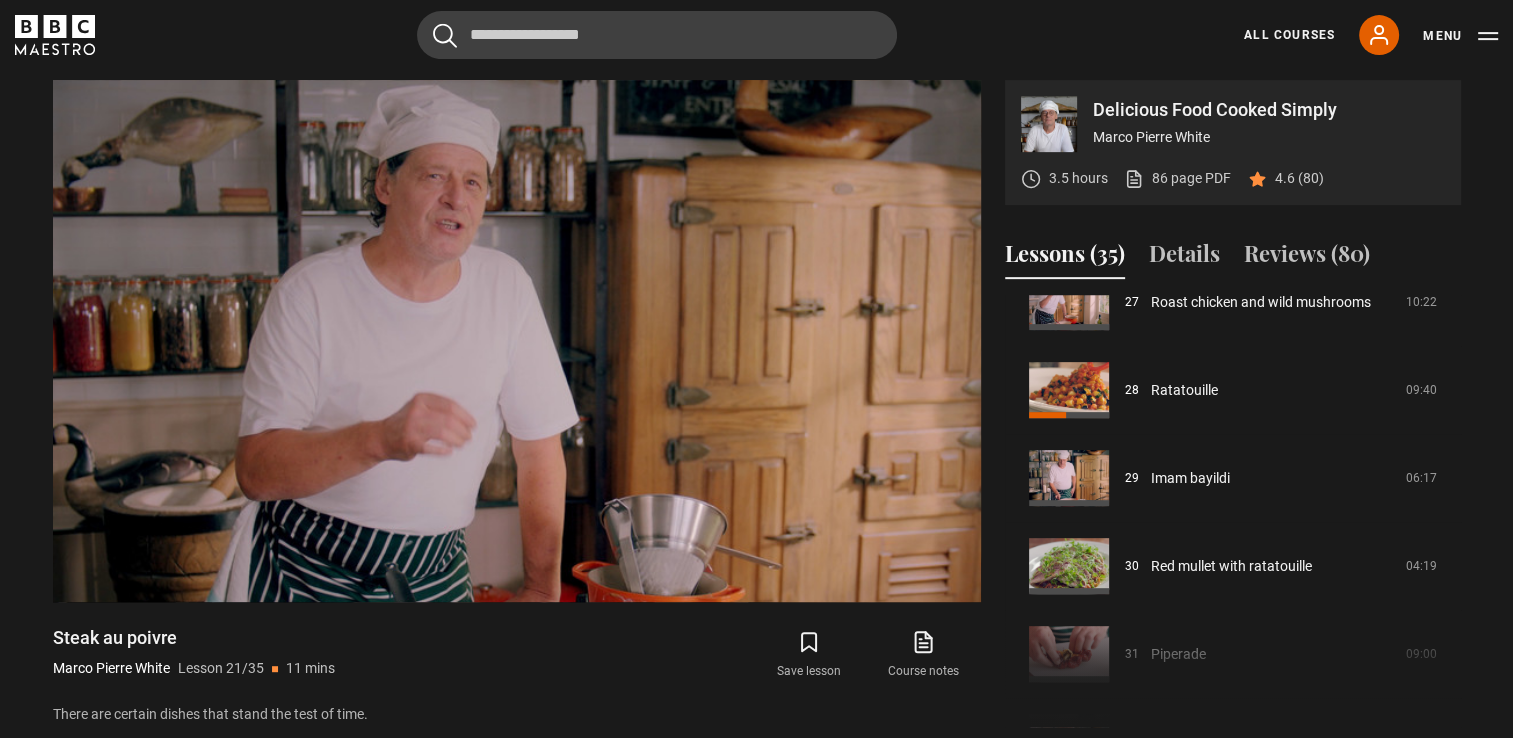 scroll, scrollTop: 2417, scrollLeft: 0, axis: vertical 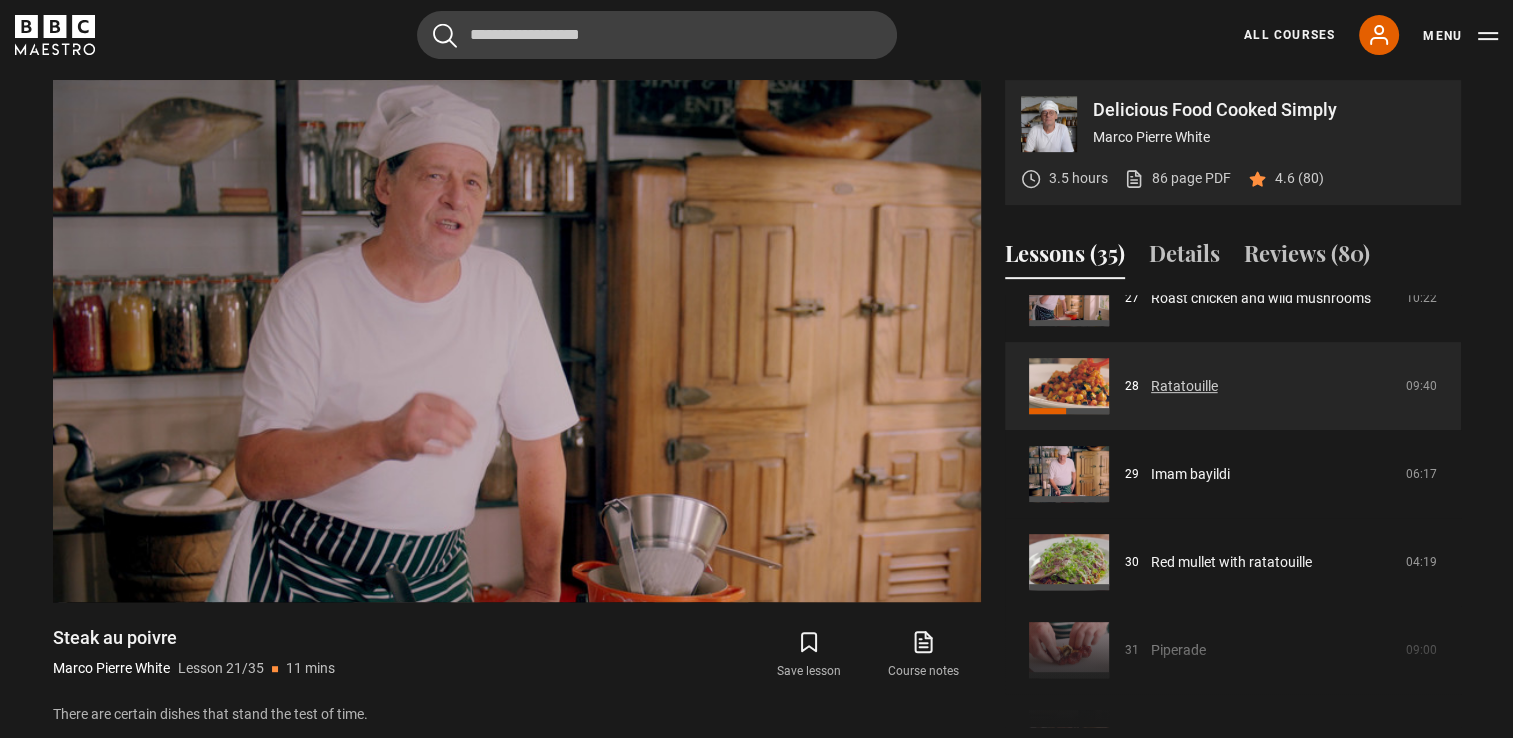 click on "Ratatouille" at bounding box center (1184, 386) 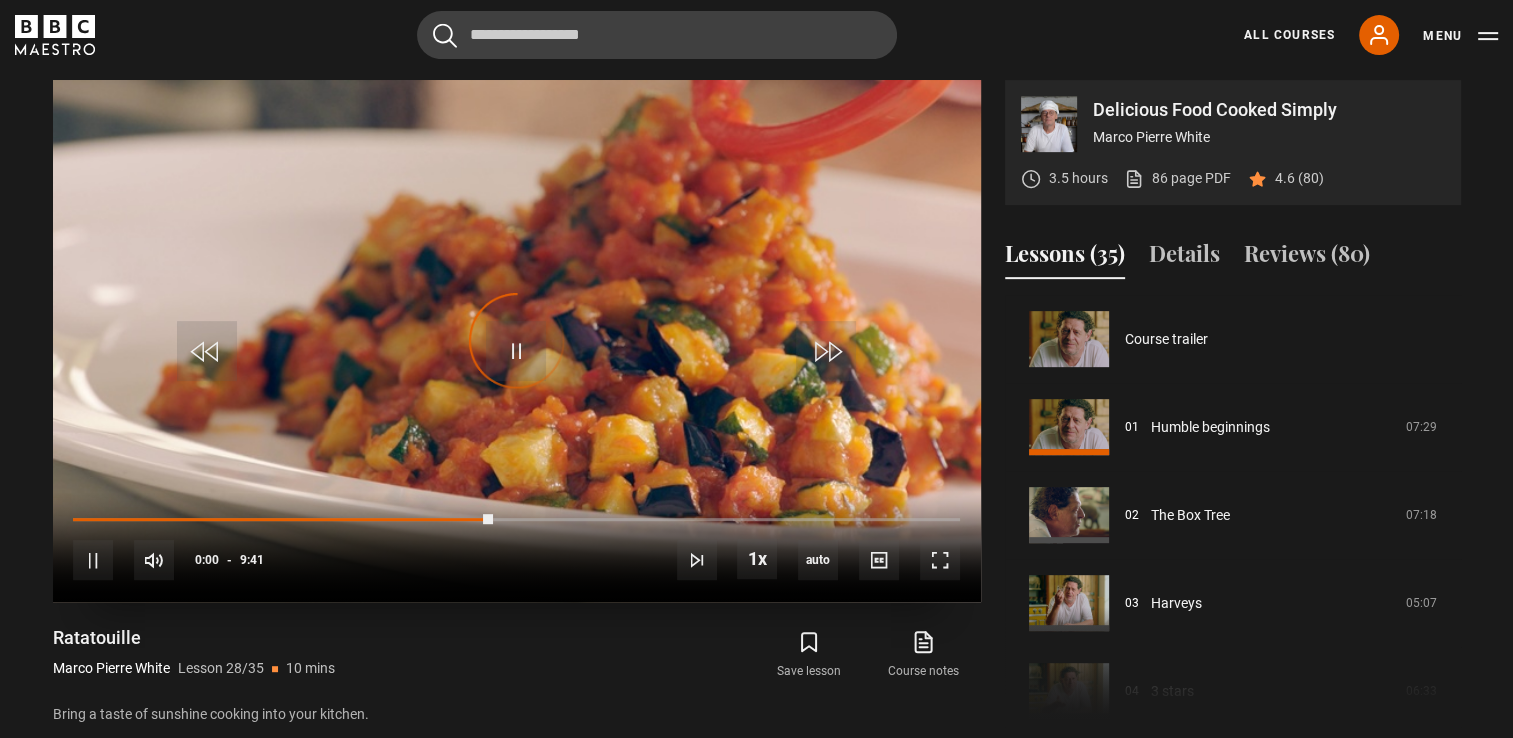 scroll, scrollTop: 828, scrollLeft: 0, axis: vertical 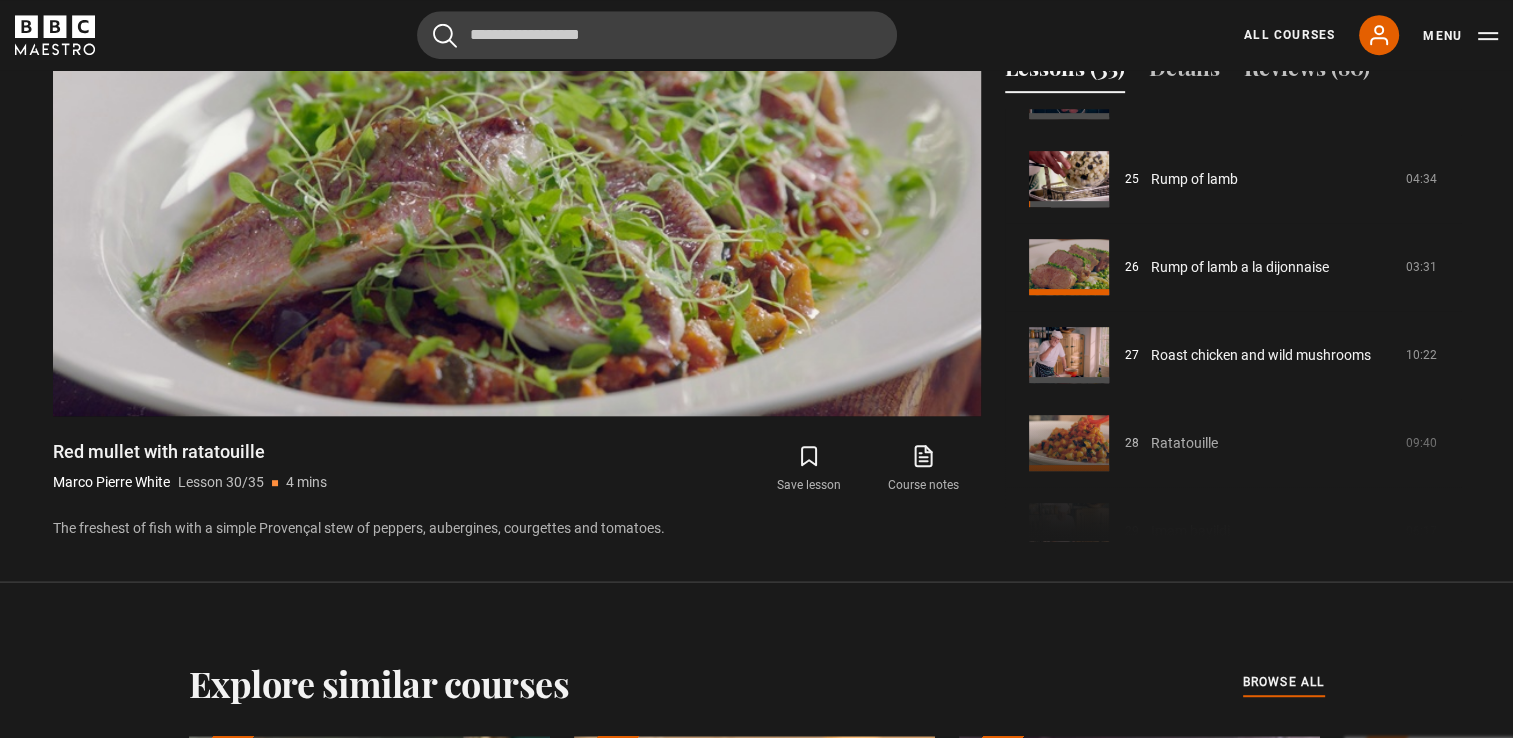 click on "Course trailer
01
Humble beginnings
07:29
02
The Box Tree
07:18
03
Harveys
05:07
04
3 stars
06:33
05
Back to nature and the home kitchen
08:39
06" at bounding box center [1233, 325] 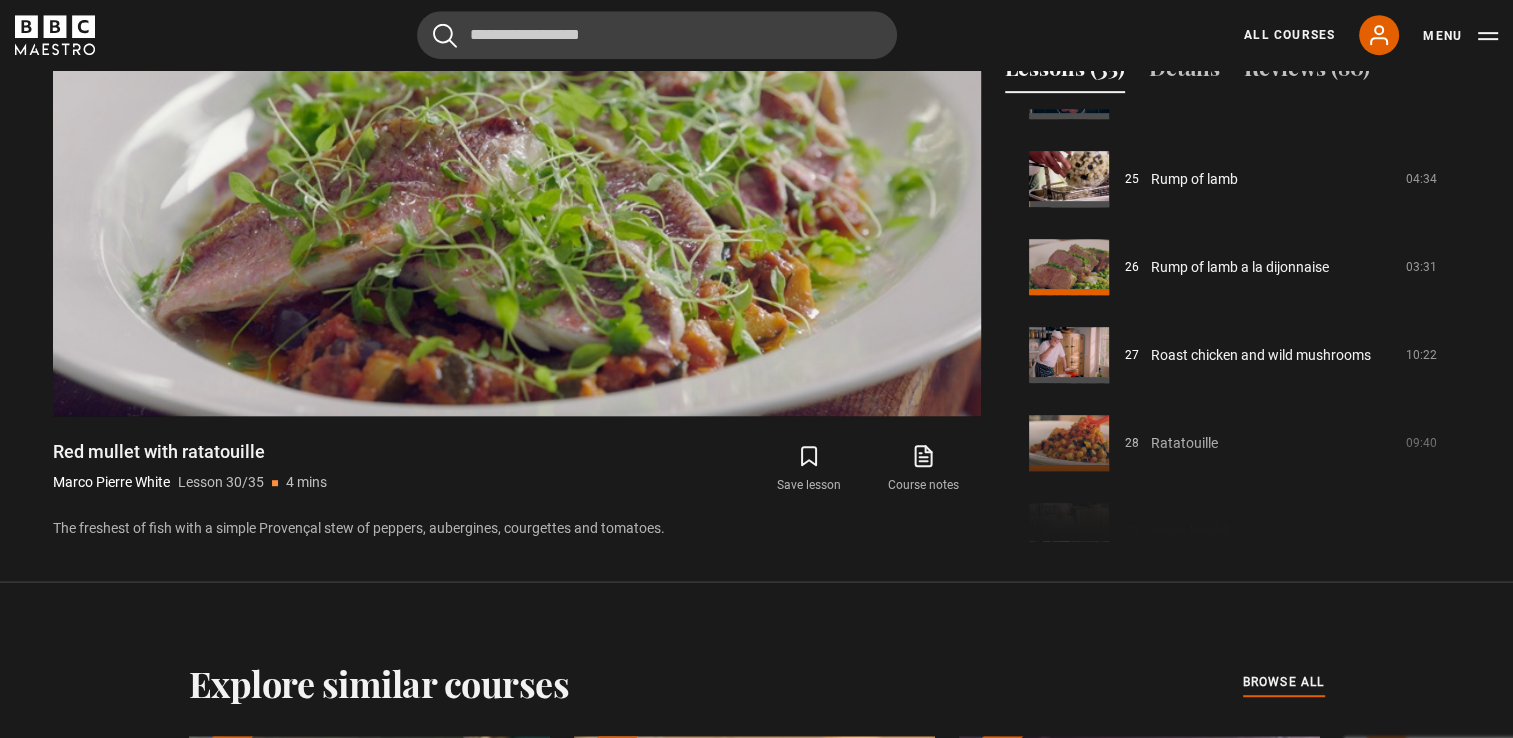 click on "Course trailer
01
Humble beginnings
07:29
02
The Box Tree
07:18
03
Harveys
05:07
04
3 stars
06:33
05
Back to nature and the home kitchen
08:39
06" at bounding box center [1233, 325] 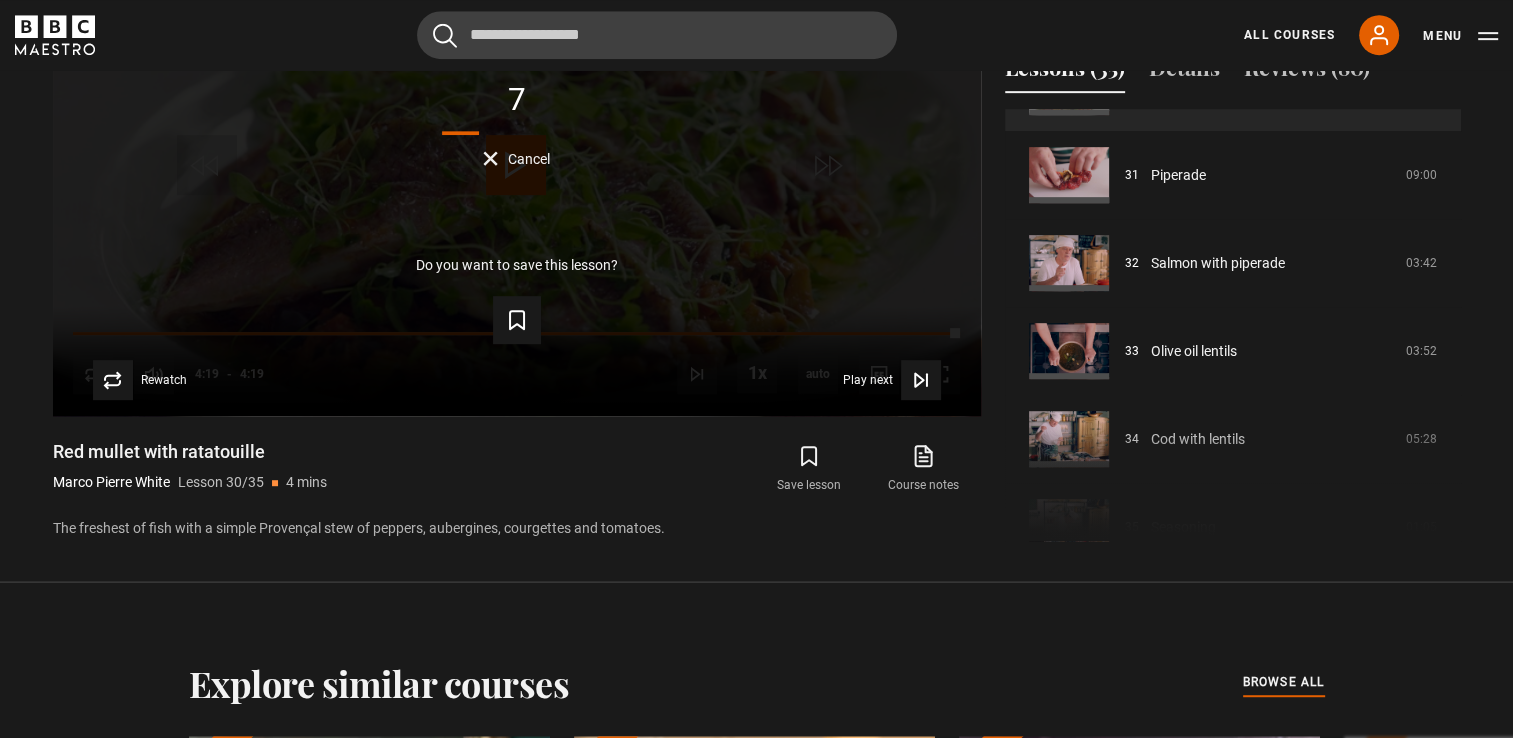 scroll, scrollTop: 2736, scrollLeft: 0, axis: vertical 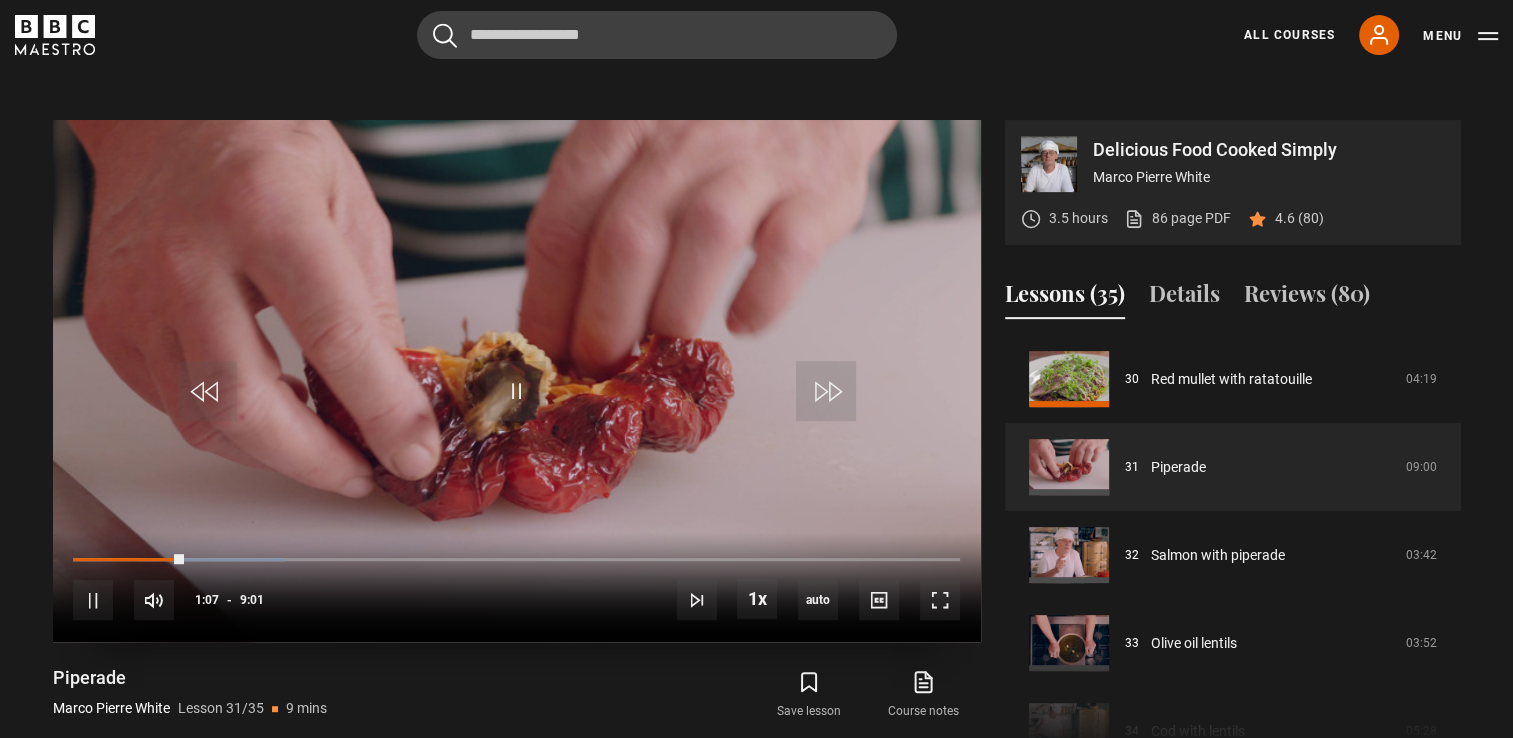 click at bounding box center (517, 381) 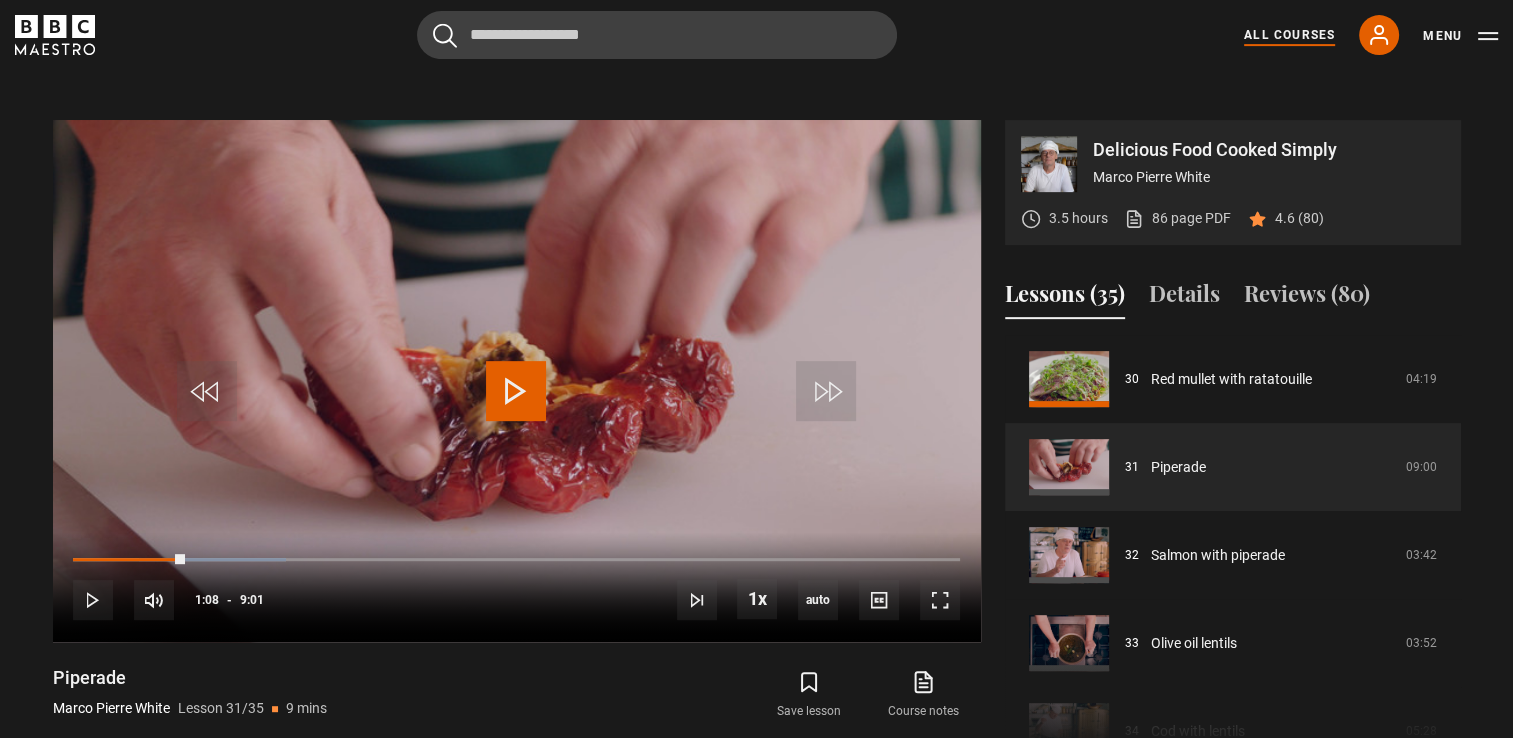 click on "All Courses" at bounding box center [1289, 35] 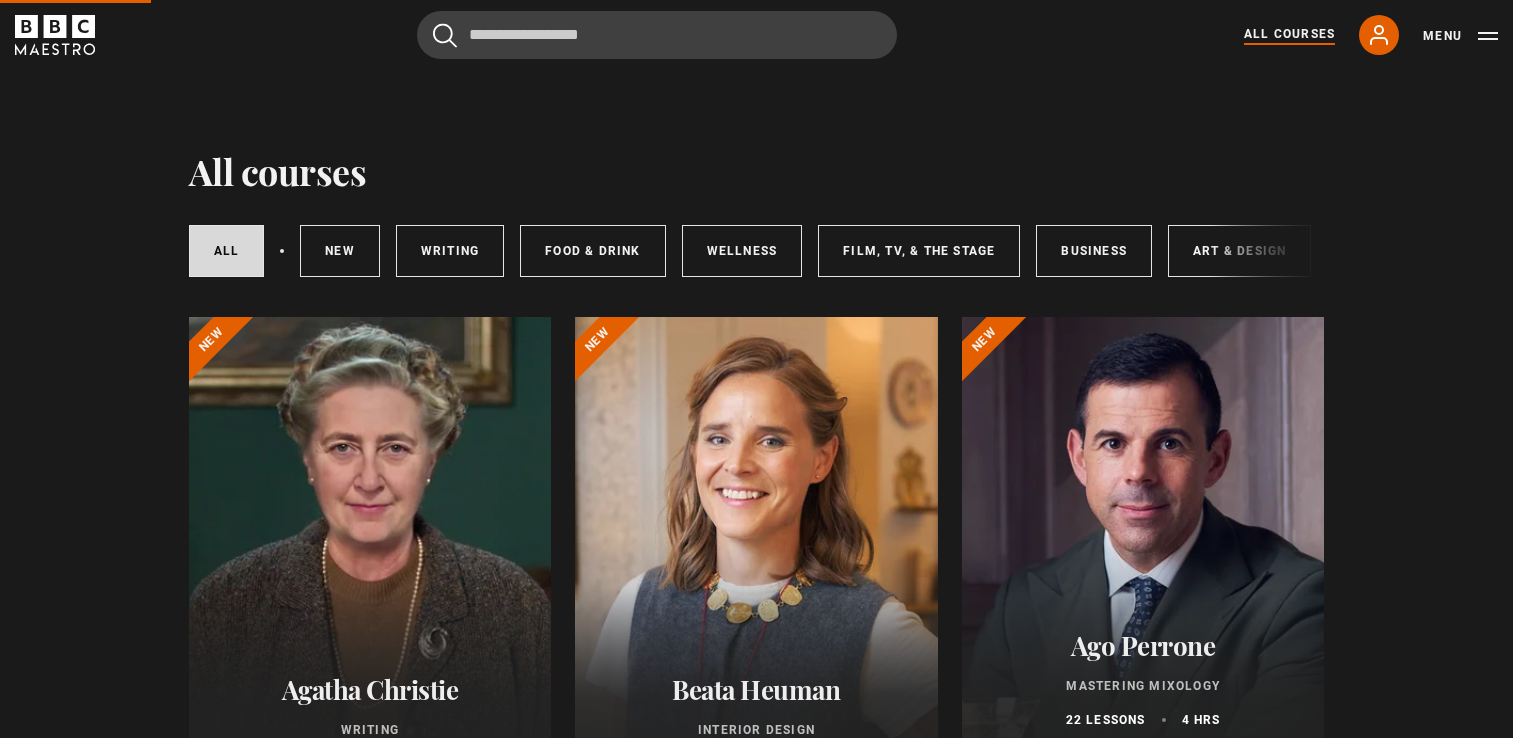 scroll, scrollTop: 0, scrollLeft: 0, axis: both 